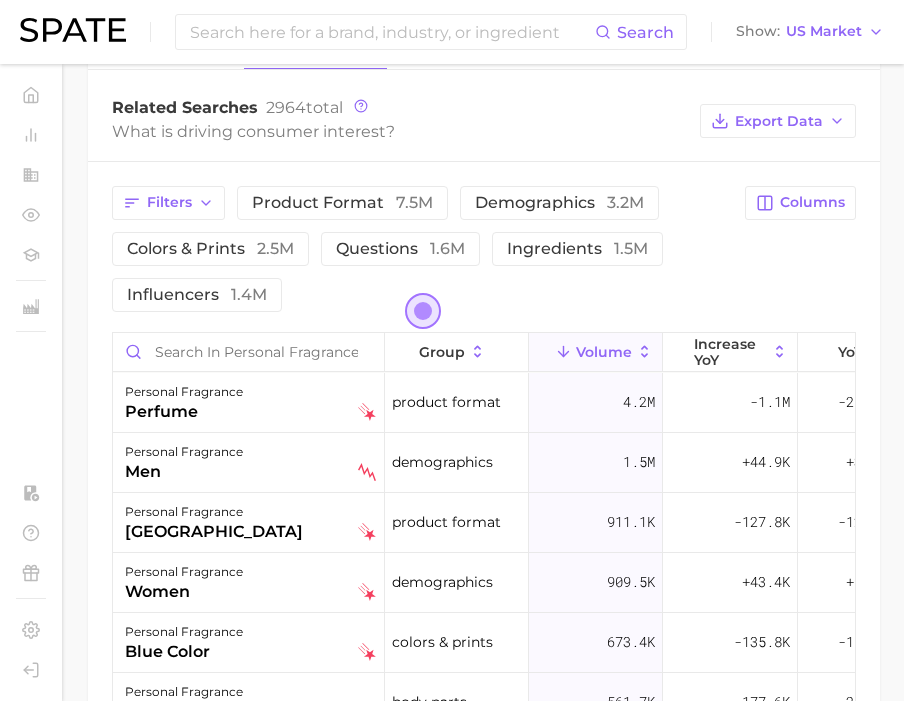 scroll, scrollTop: 0, scrollLeft: 0, axis: both 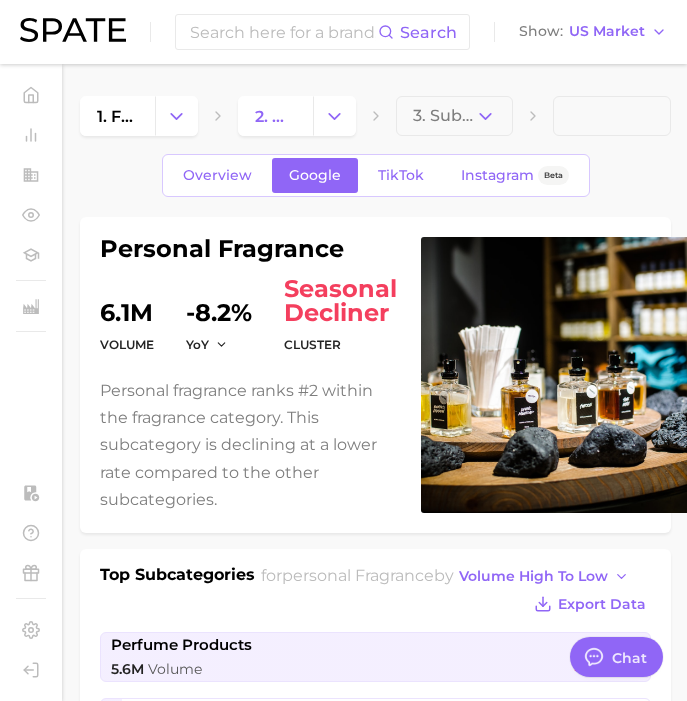 type on "x" 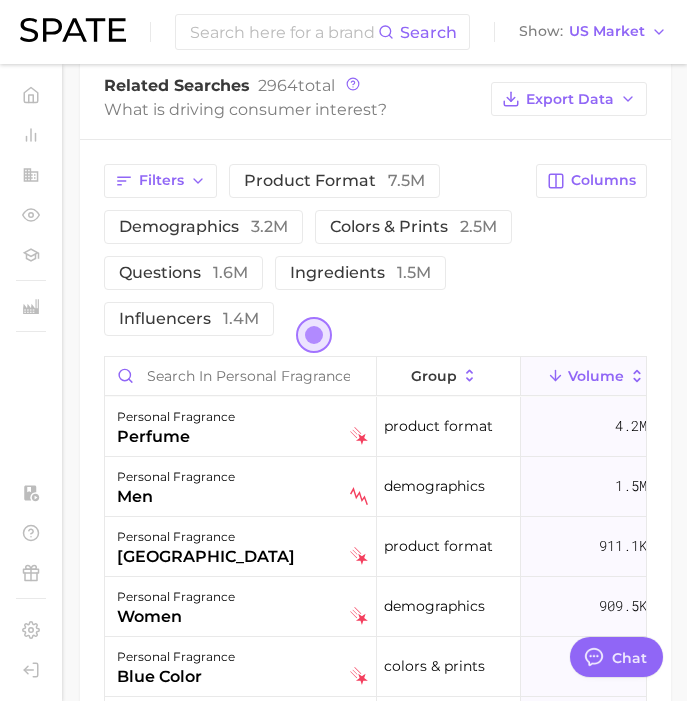 scroll, scrollTop: 1443, scrollLeft: 0, axis: vertical 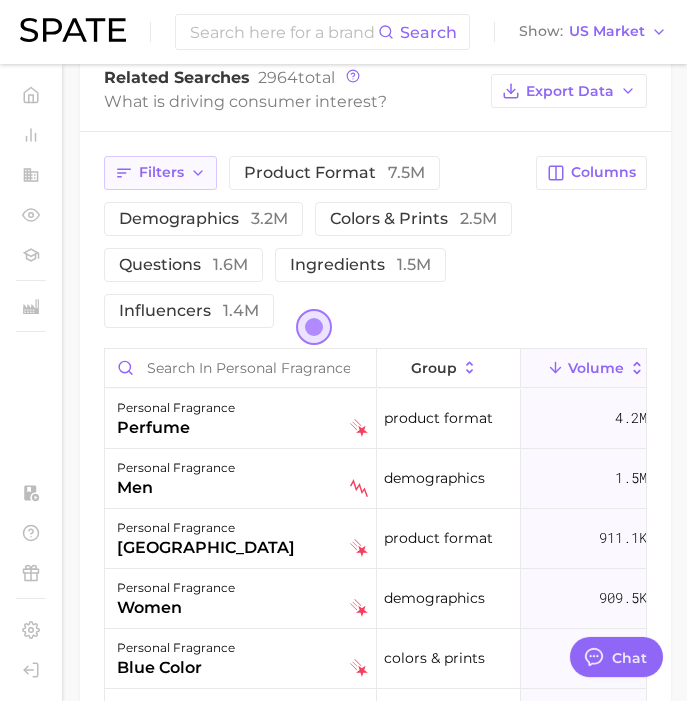 click on "Filters" at bounding box center [161, 172] 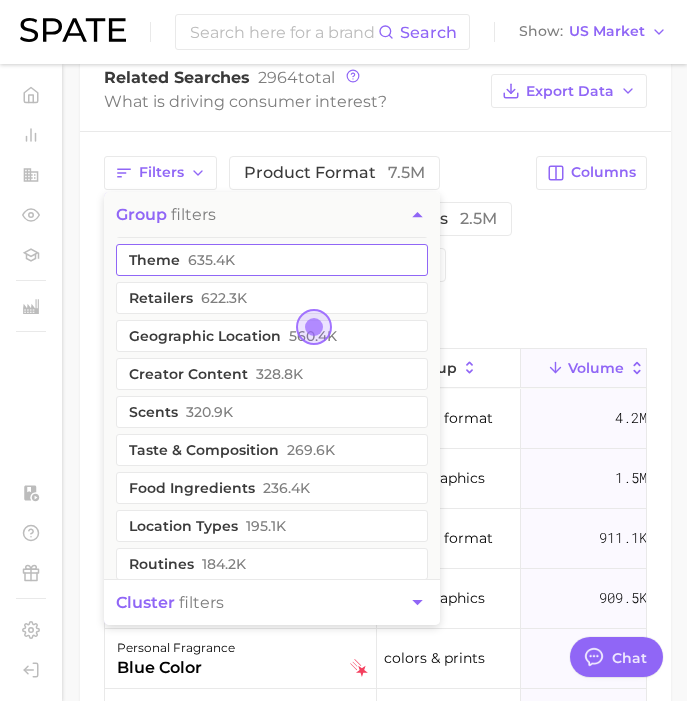 scroll, scrollTop: 150, scrollLeft: 0, axis: vertical 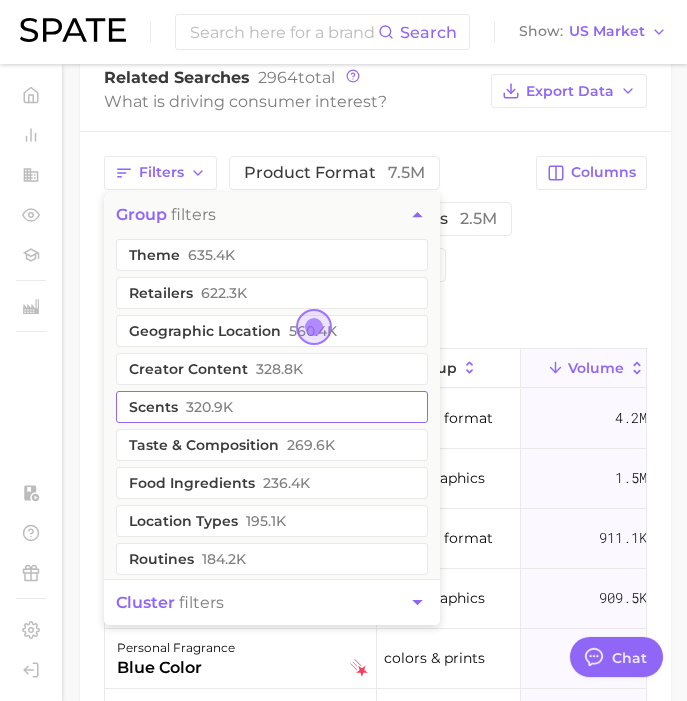 click on "320.9k" at bounding box center [209, 407] 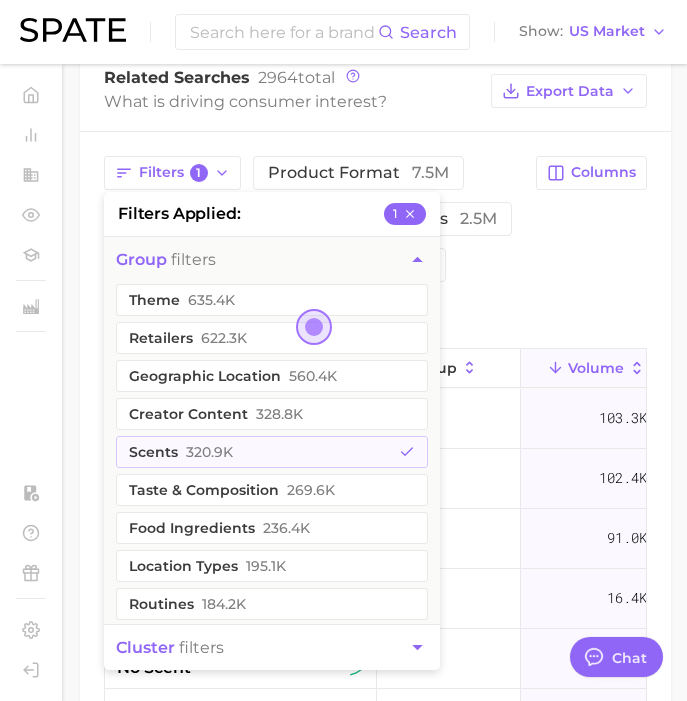 click on "Filters 1 filters applied 1 group   filters purchases   1.2m benefits   1.1m body parts   941.8k sentiment   888.9k theme   635.4k retailers   622.3k geographic location   560.4k creator content   328.8k scents   320.9k taste & composition   269.6k food ingredients   236.4k location types   195.1k routines   184.2k holidays   170.9k experts & advisers   153.2k concerns   87.3k commercial content   69.7k dupes   63.7k clean beauty   53.3k company   33.4k social media   30.0k diy   23.0k recipe   3.1k packaging   920.0 hair looks   840.0 hair type   630.0 payment modes   380.0 beauty trends   310.0 skin tone   40.0 cluster   filters product format   7.5m demographics   3.2m colors & prints   2.5m questions   1.6m ingredients   1.5m influencers   1.4m Columns" at bounding box center (375, 242) 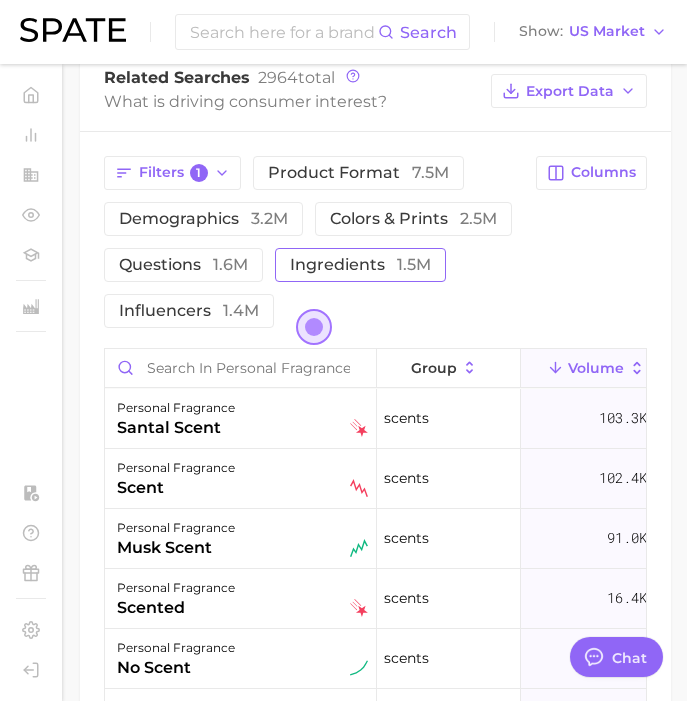 click on "ingredients   1.5m" at bounding box center (360, 264) 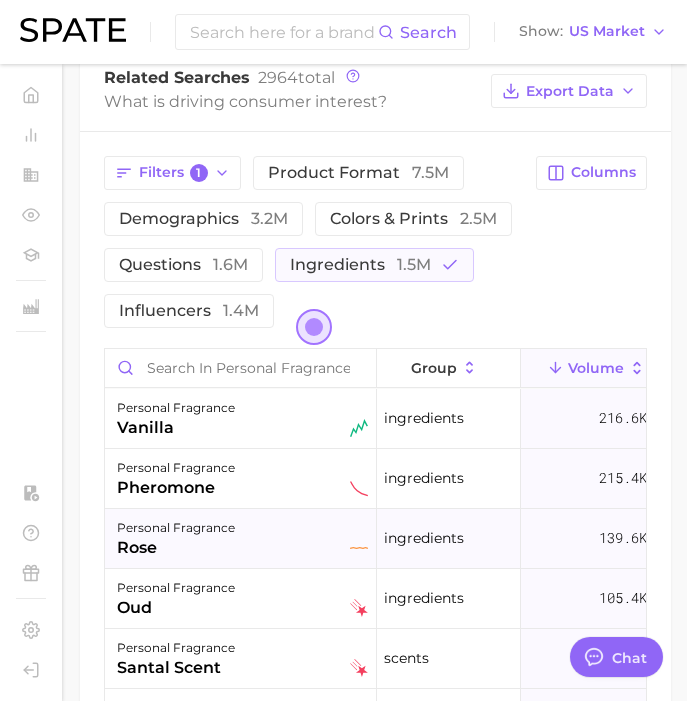 scroll, scrollTop: 0, scrollLeft: 328, axis: horizontal 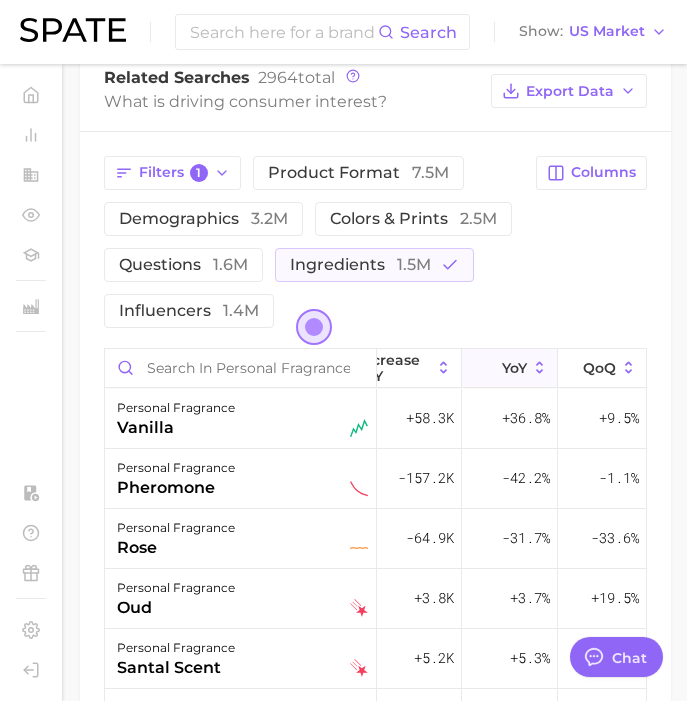 click on "YoY" at bounding box center (514, 368) 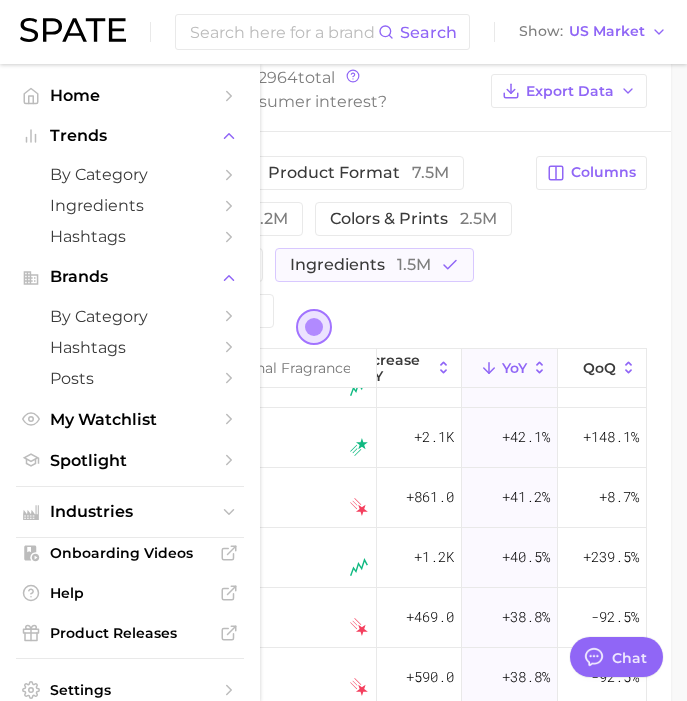 scroll, scrollTop: 1514, scrollLeft: 328, axis: both 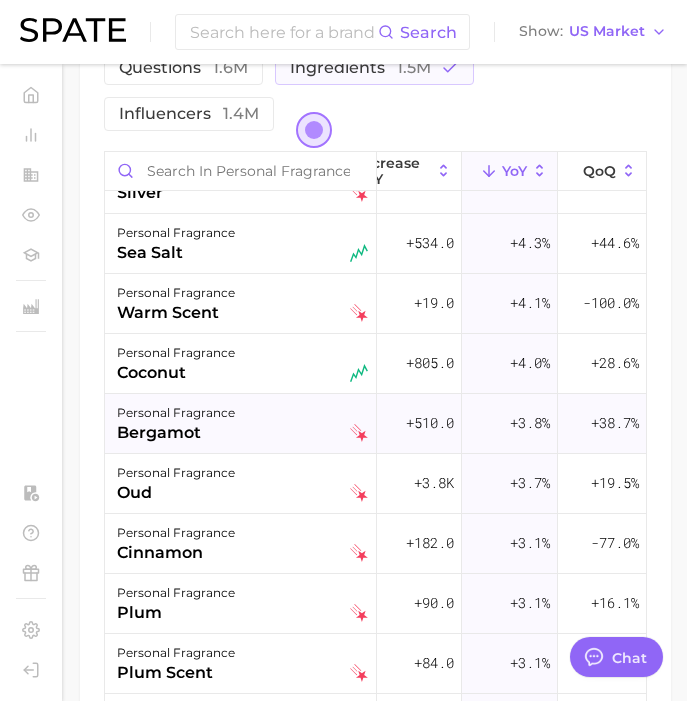 click on "personal fragrance bergamot" at bounding box center [242, 423] 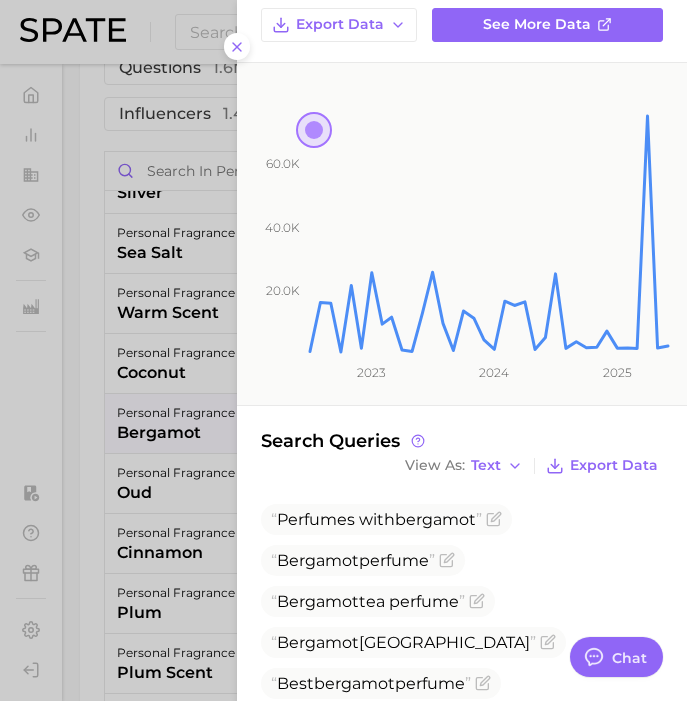 scroll, scrollTop: 490, scrollLeft: 0, axis: vertical 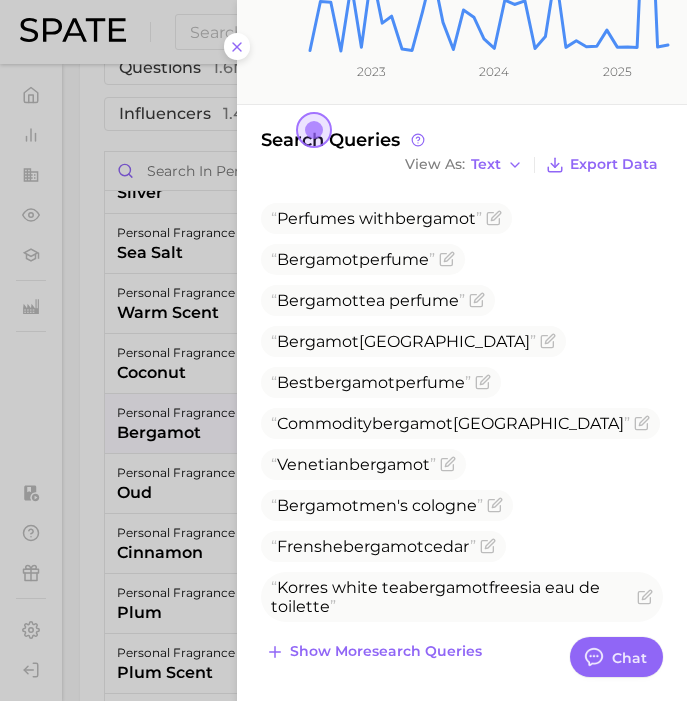 click at bounding box center (343, 350) 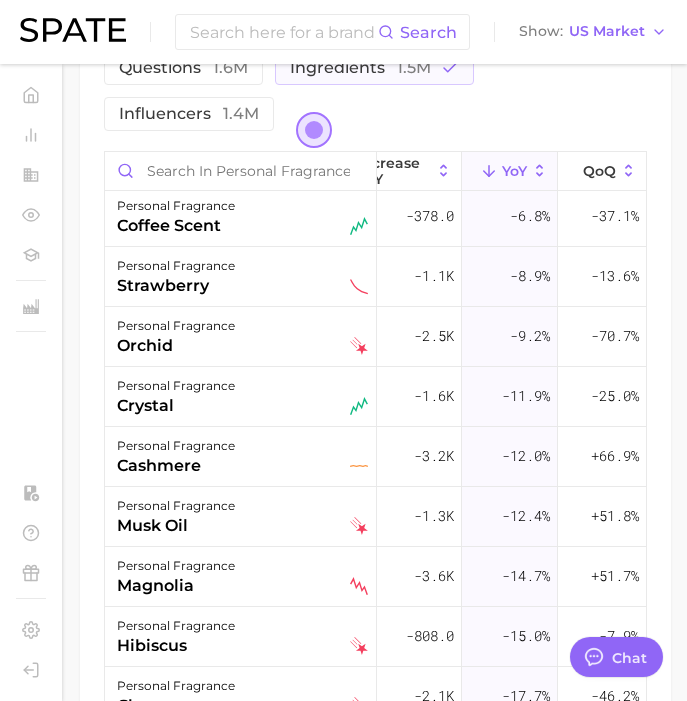 scroll, scrollTop: 5183, scrollLeft: 328, axis: both 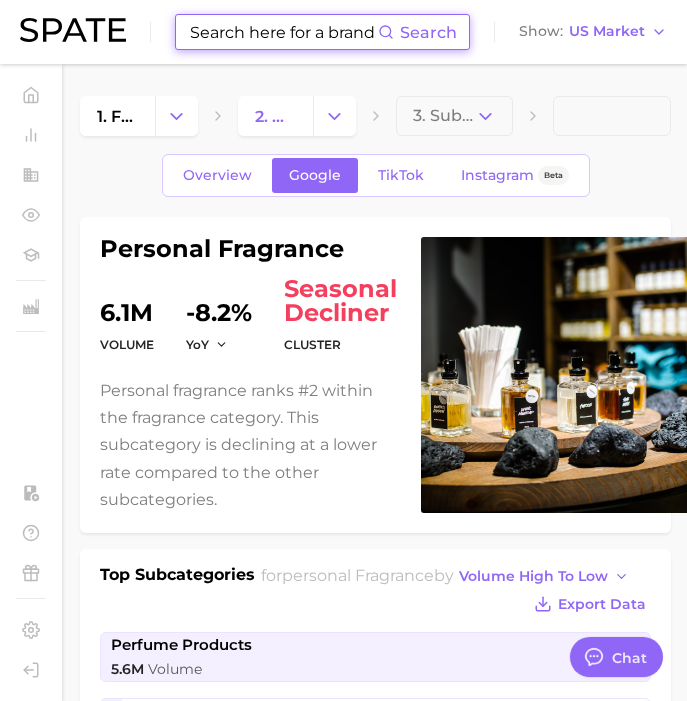 click at bounding box center (283, 32) 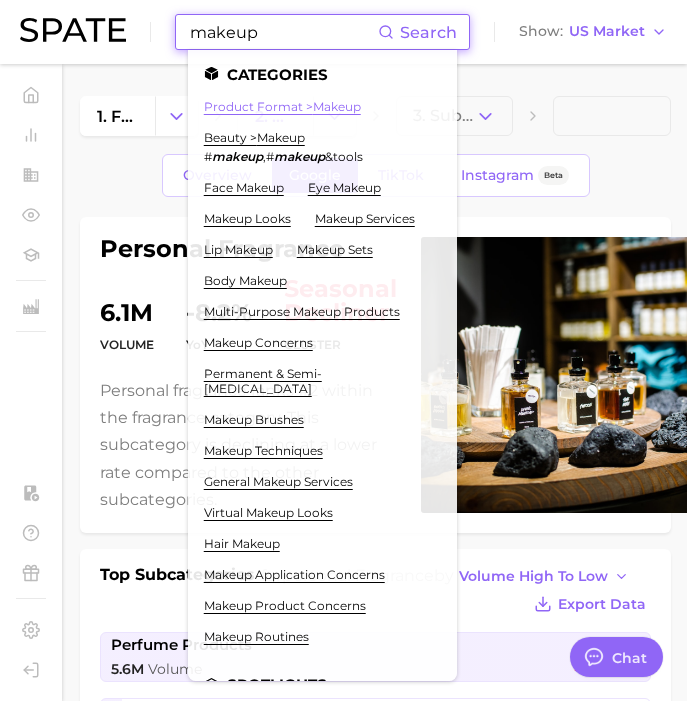 type on "makeup" 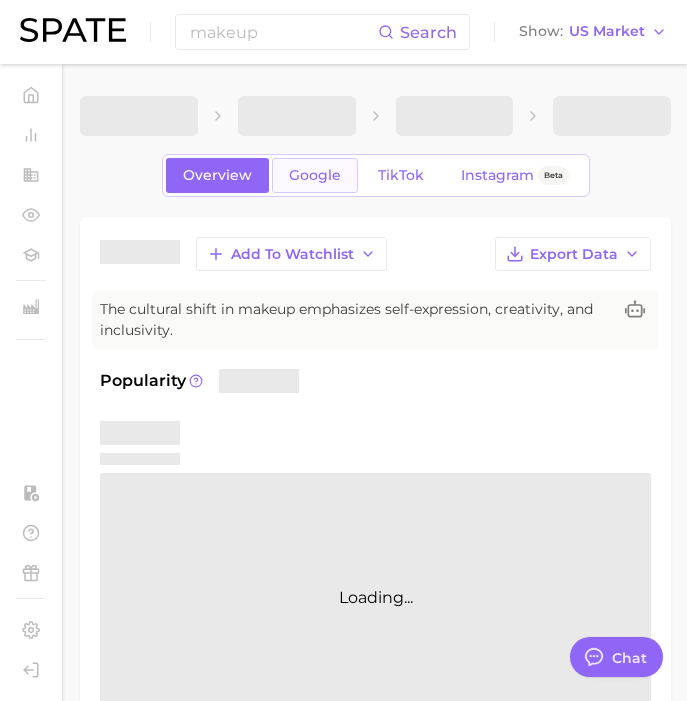 click on "Google" at bounding box center [315, 175] 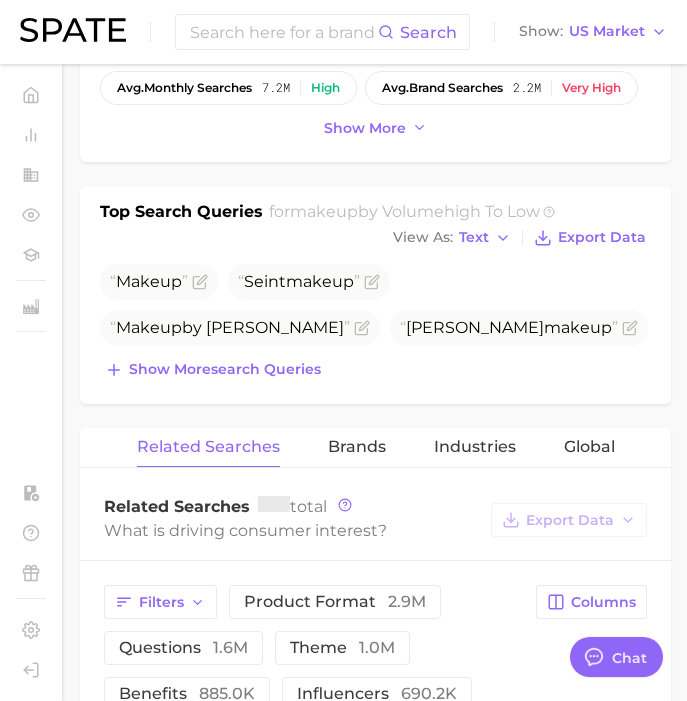 scroll, scrollTop: 0, scrollLeft: 0, axis: both 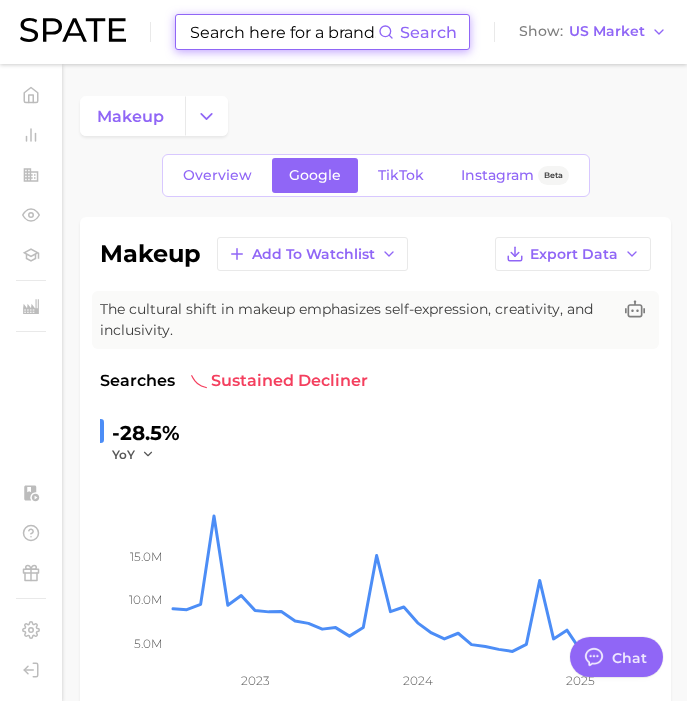 click at bounding box center [283, 32] 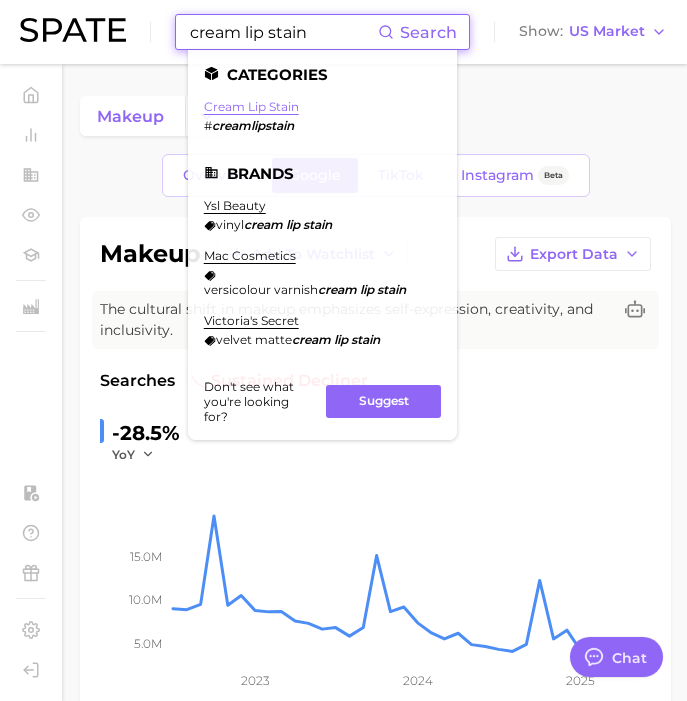 type on "cream lip stain" 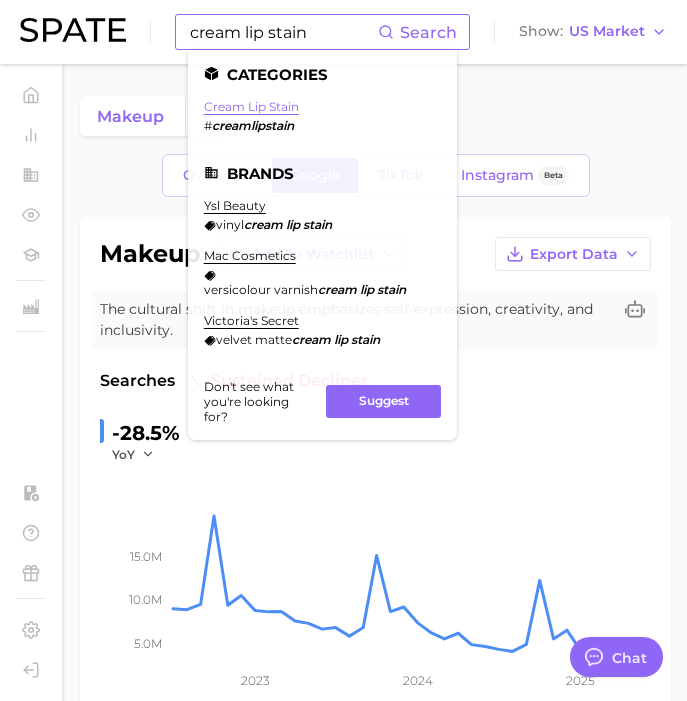 click on "cream lip stain" at bounding box center [251, 106] 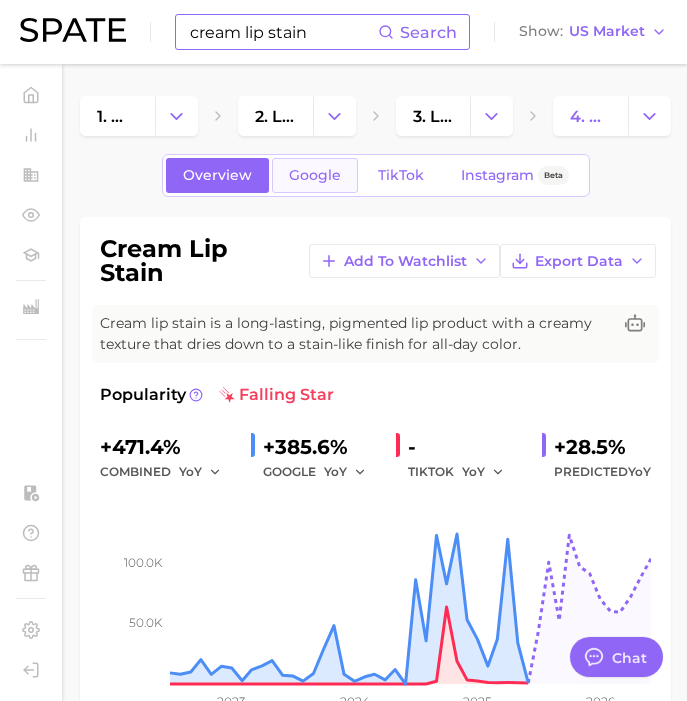 click on "Google" at bounding box center (315, 175) 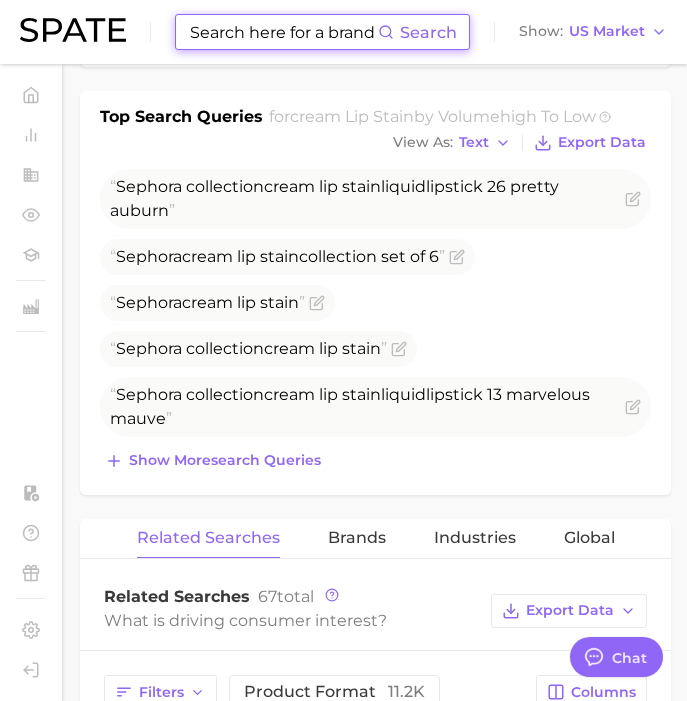 scroll, scrollTop: 756, scrollLeft: 0, axis: vertical 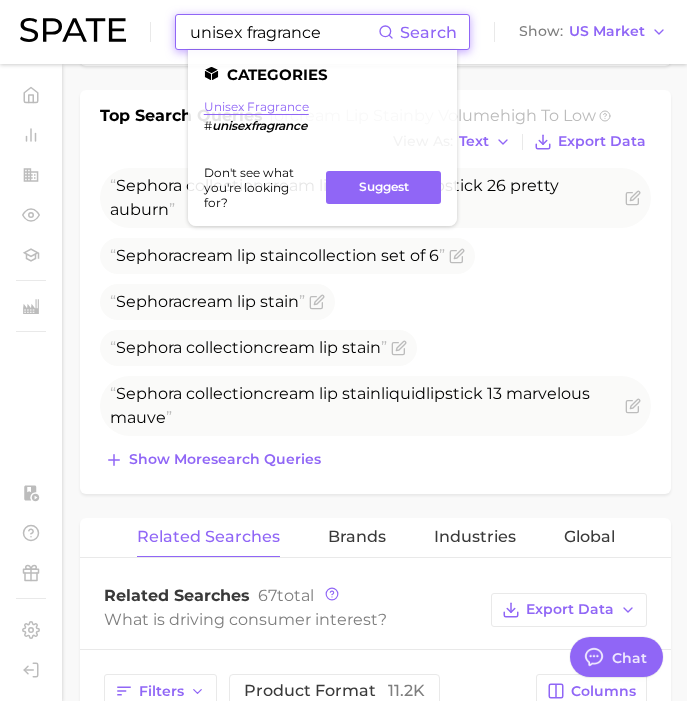 type on "unisex fragrance" 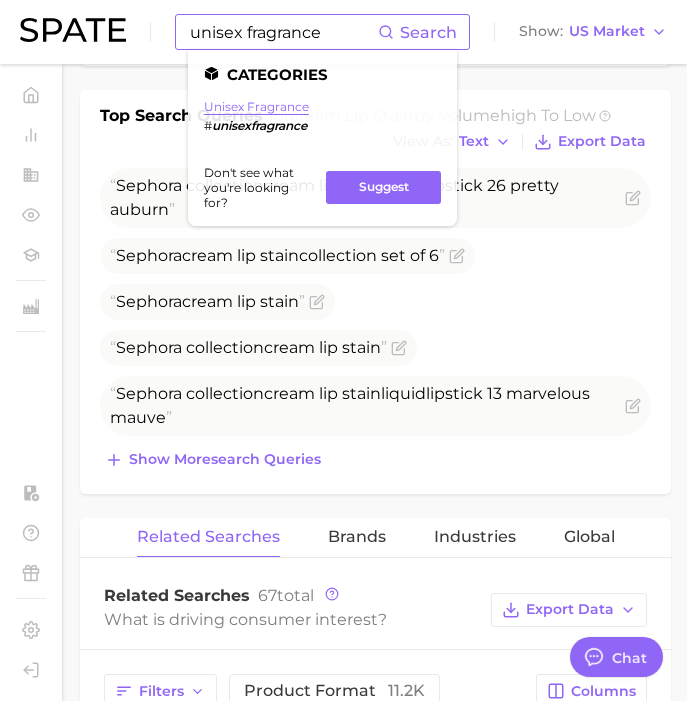 click on "unisex fragrance" at bounding box center [256, 106] 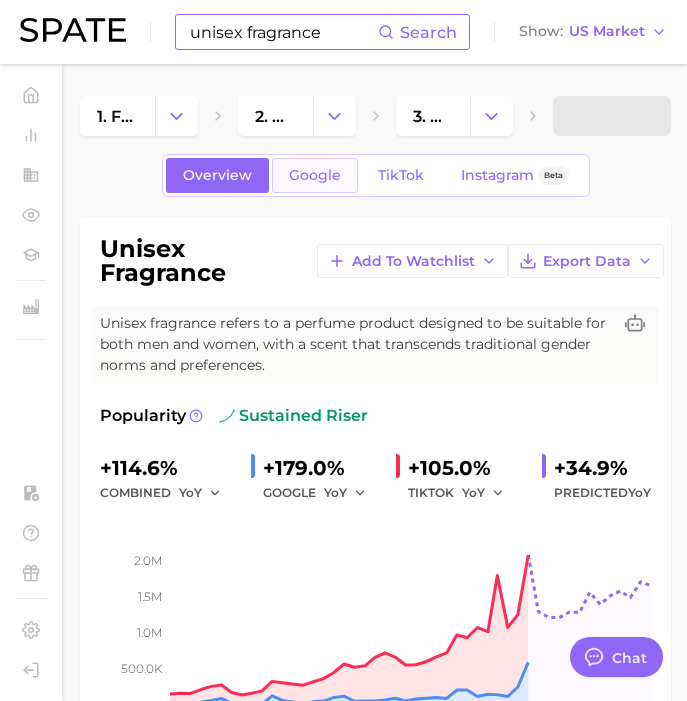 click on "Google" at bounding box center (315, 175) 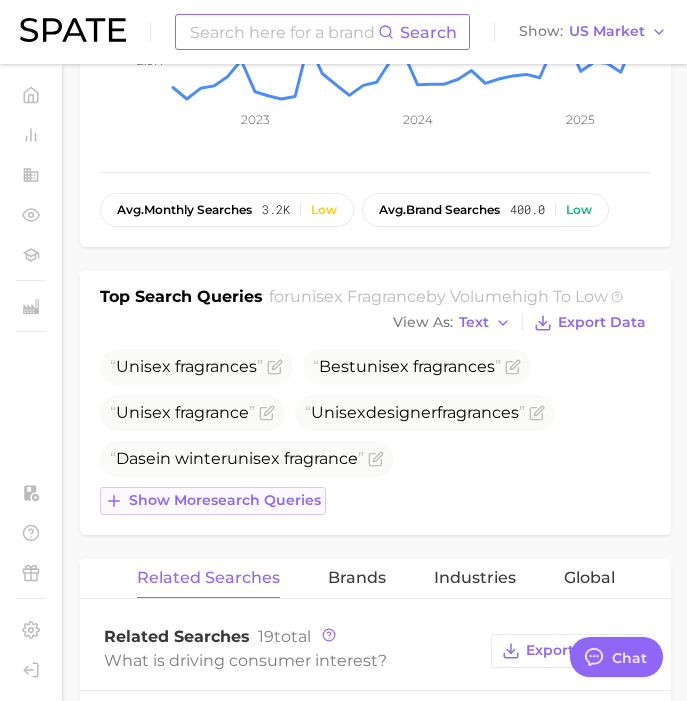 click on "Show more  search queries" at bounding box center (225, 500) 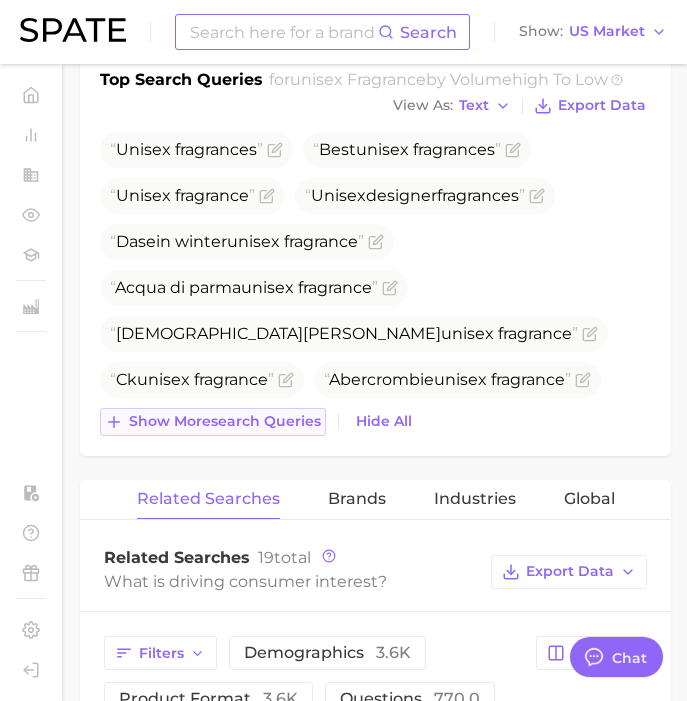 scroll, scrollTop: 826, scrollLeft: 0, axis: vertical 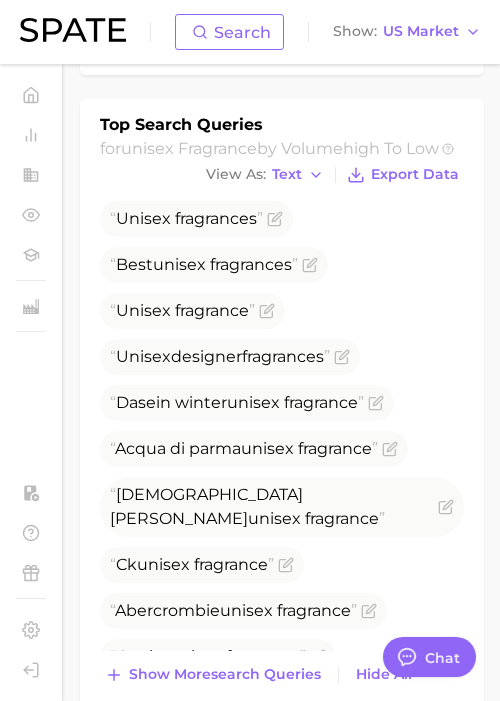 type on "x" 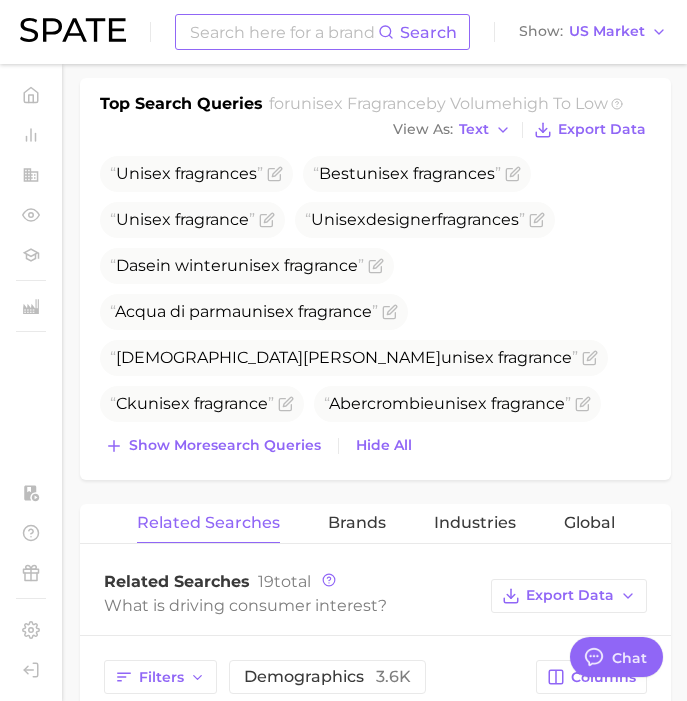 click at bounding box center (283, 32) 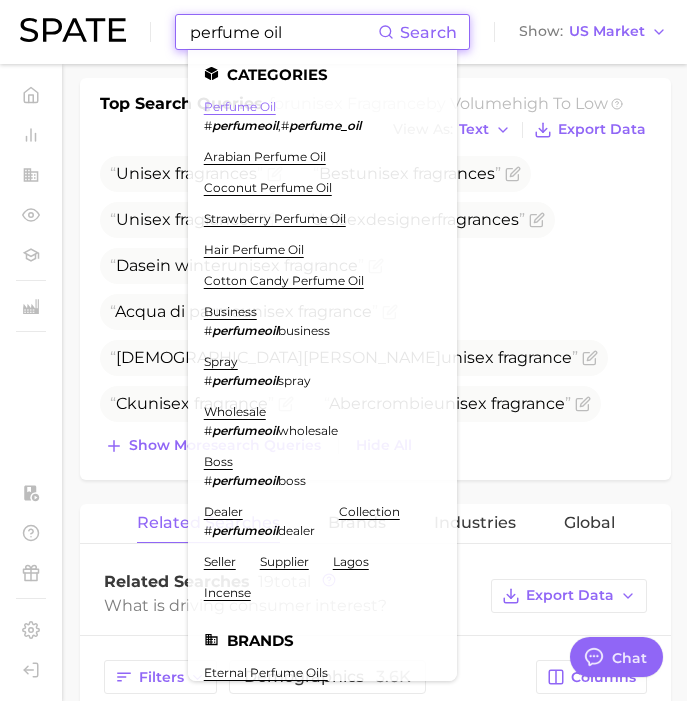 type on "perfume oil" 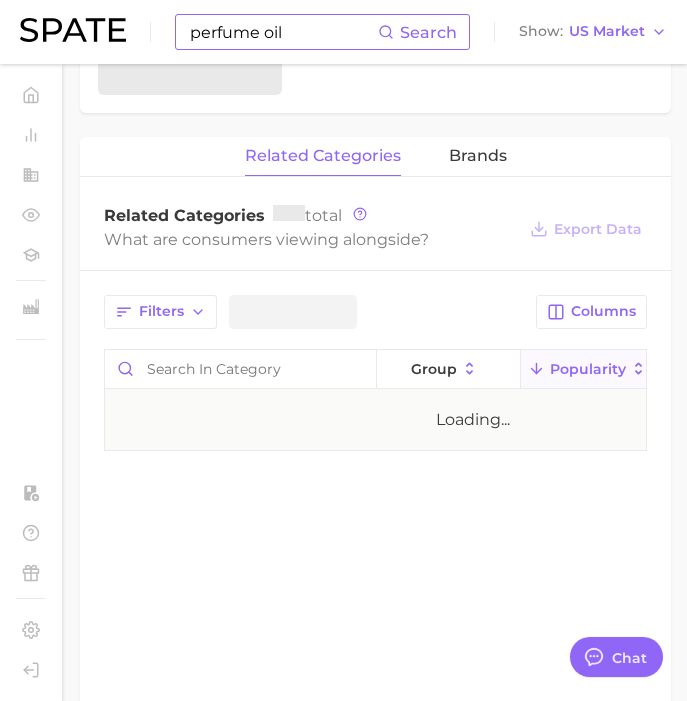 scroll, scrollTop: 0, scrollLeft: 0, axis: both 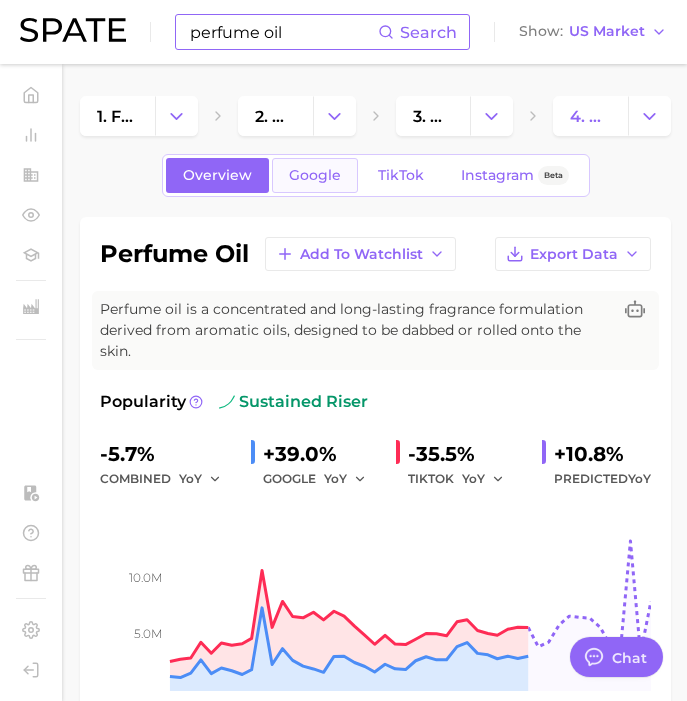 click on "Google" at bounding box center [315, 175] 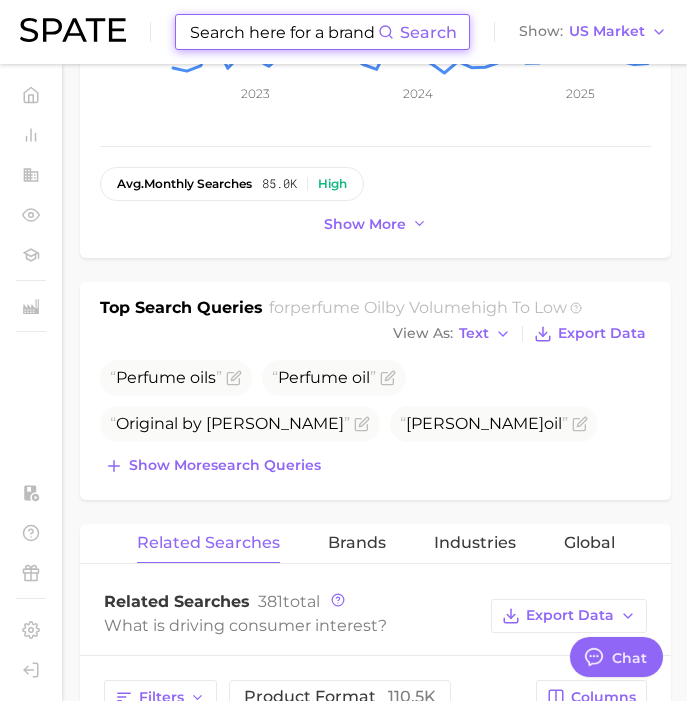 scroll, scrollTop: 643, scrollLeft: 0, axis: vertical 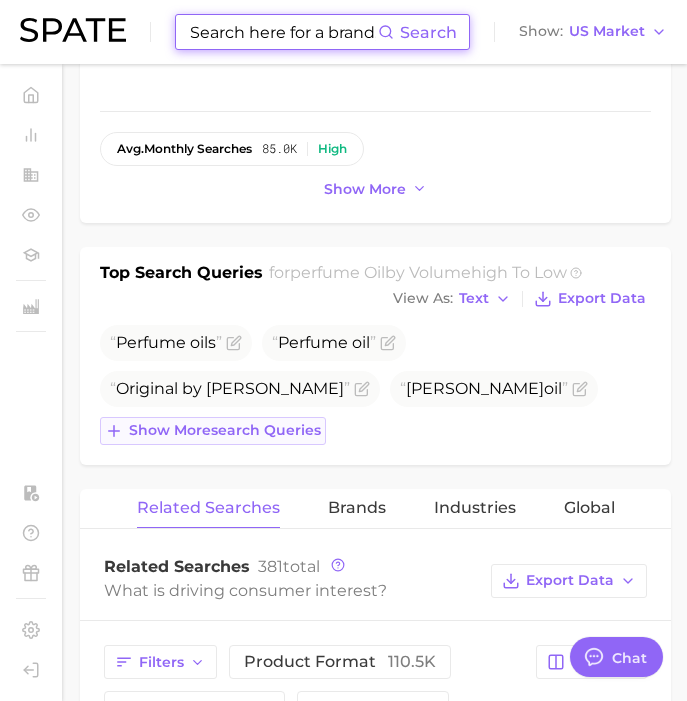 click on "Show more  search queries" at bounding box center [213, 431] 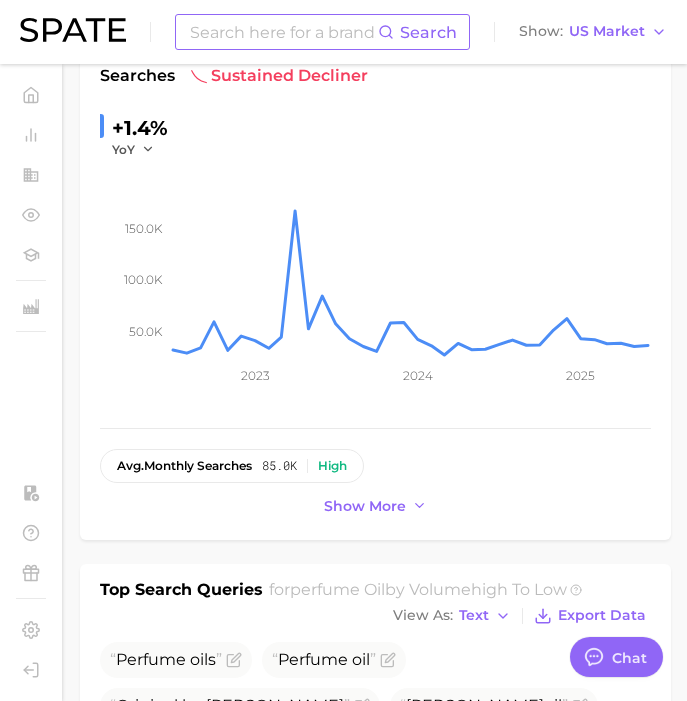 scroll, scrollTop: 320, scrollLeft: 0, axis: vertical 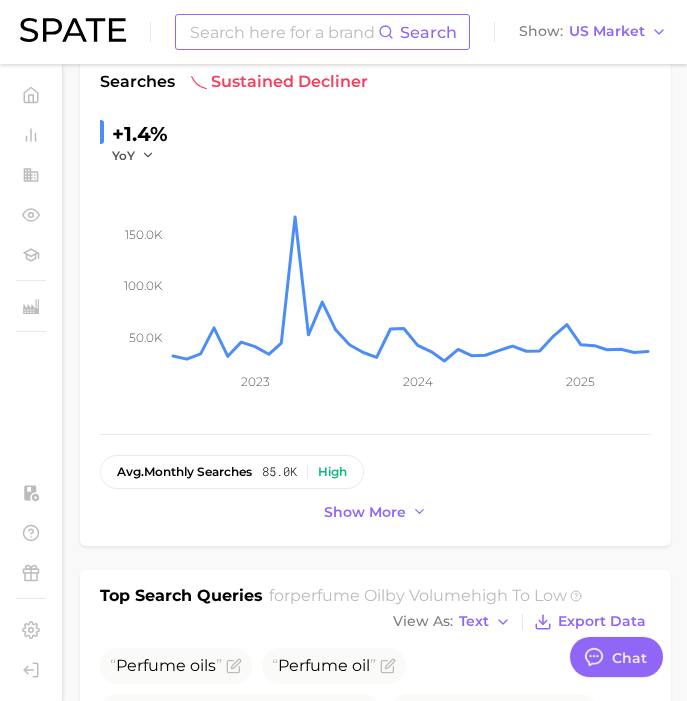 click at bounding box center [283, 32] 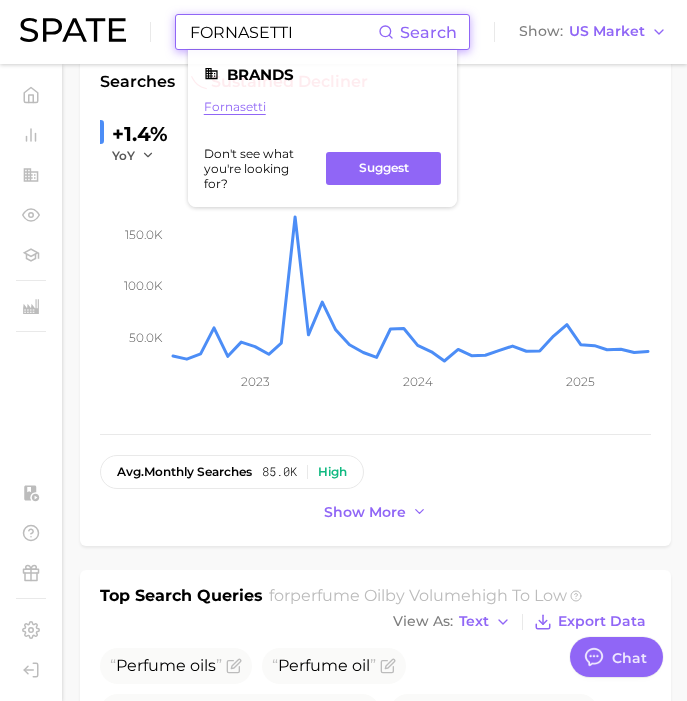 type on "FORNASETTI" 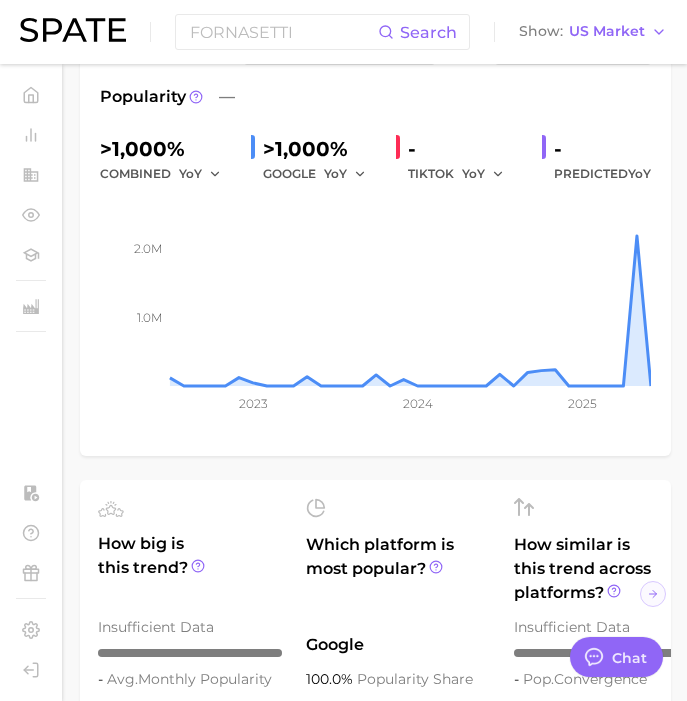 scroll, scrollTop: 0, scrollLeft: 0, axis: both 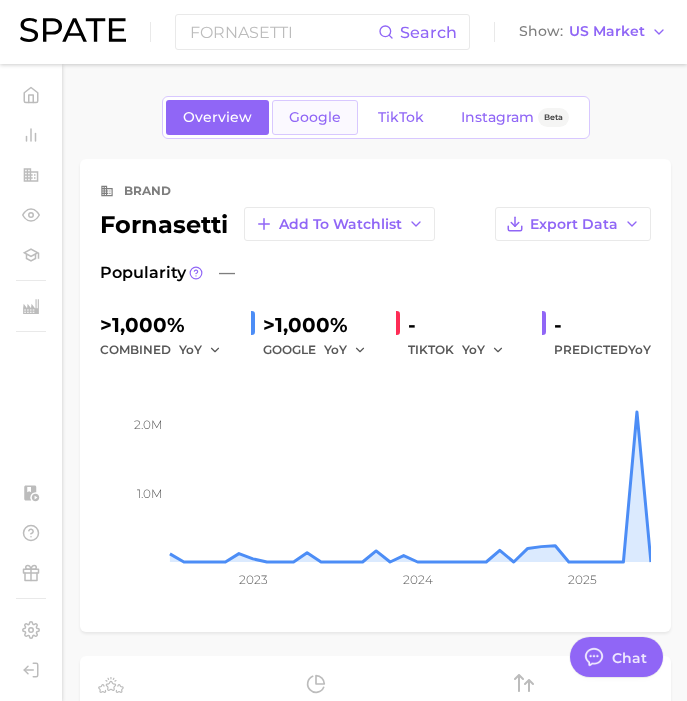 click on "Google" at bounding box center [315, 117] 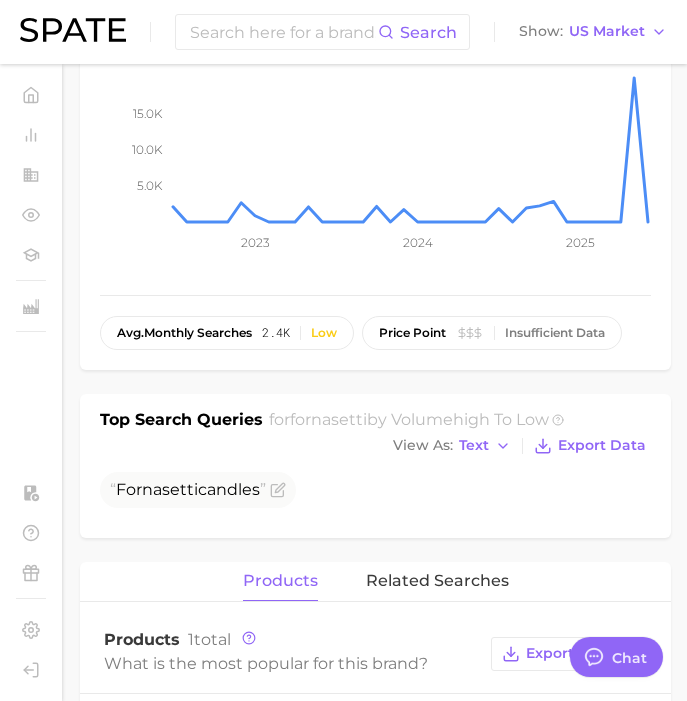 scroll, scrollTop: 397, scrollLeft: 0, axis: vertical 